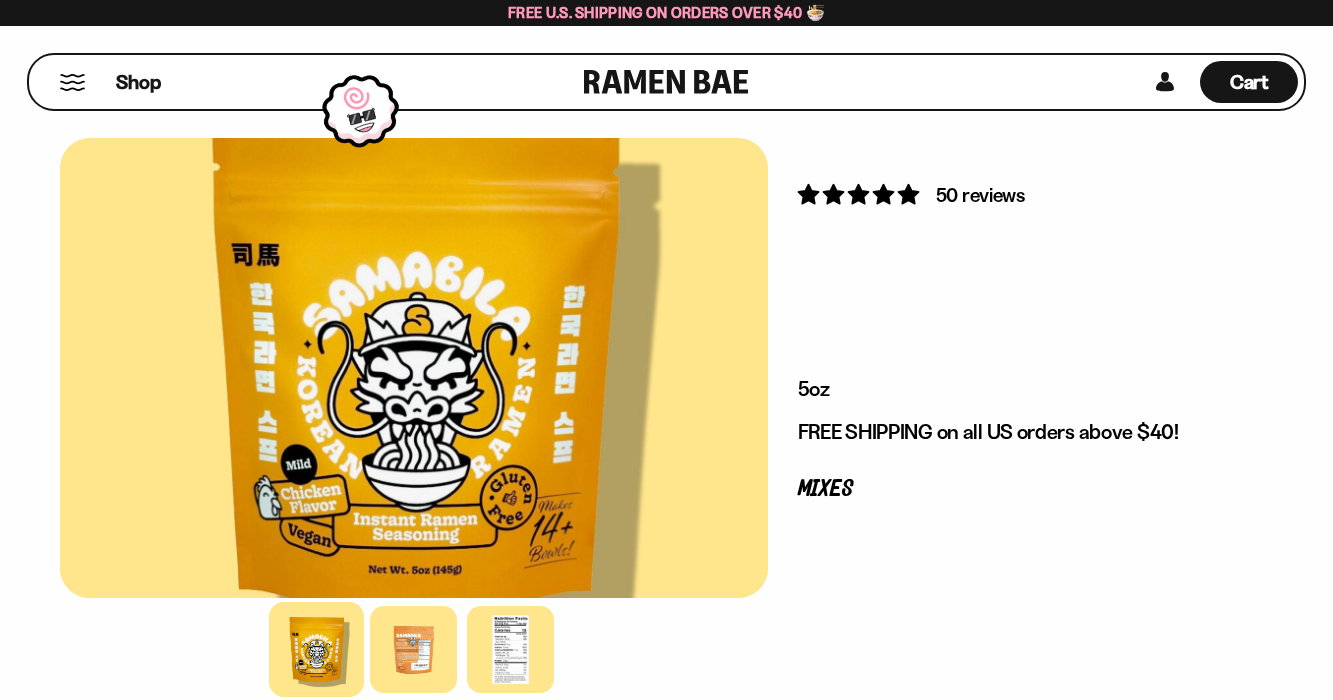 scroll, scrollTop: 0, scrollLeft: 0, axis: both 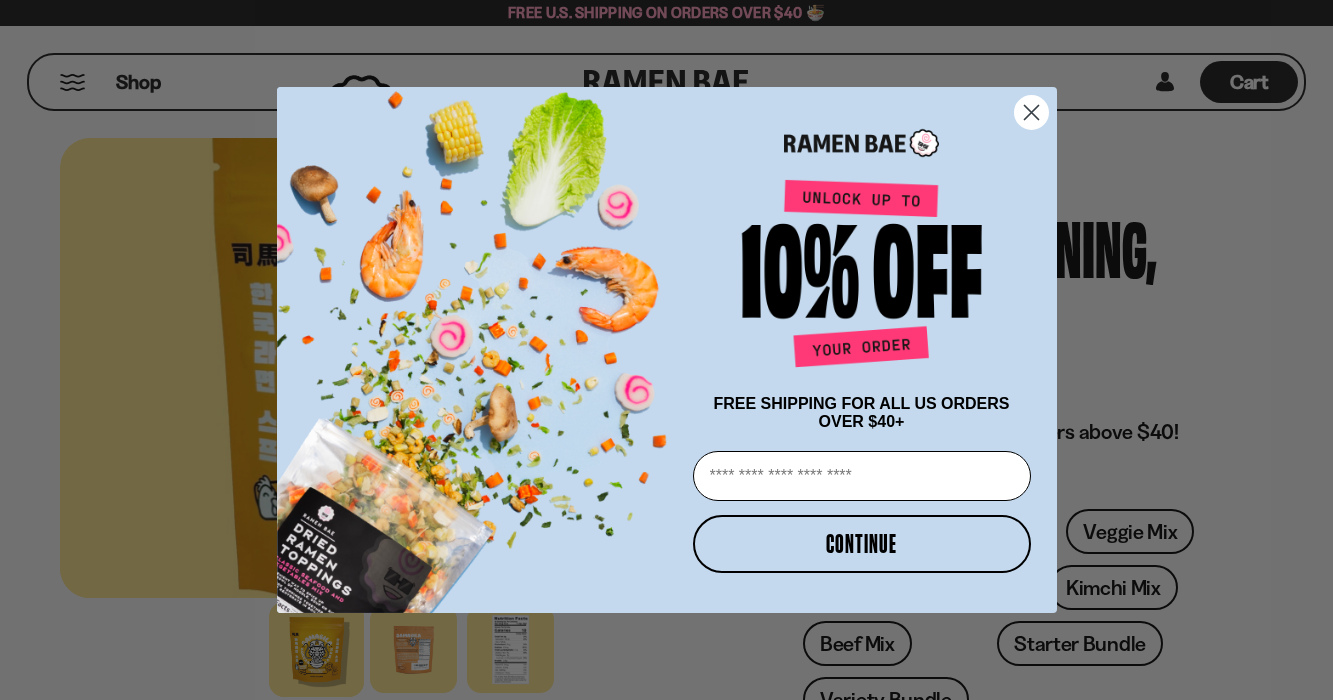 click 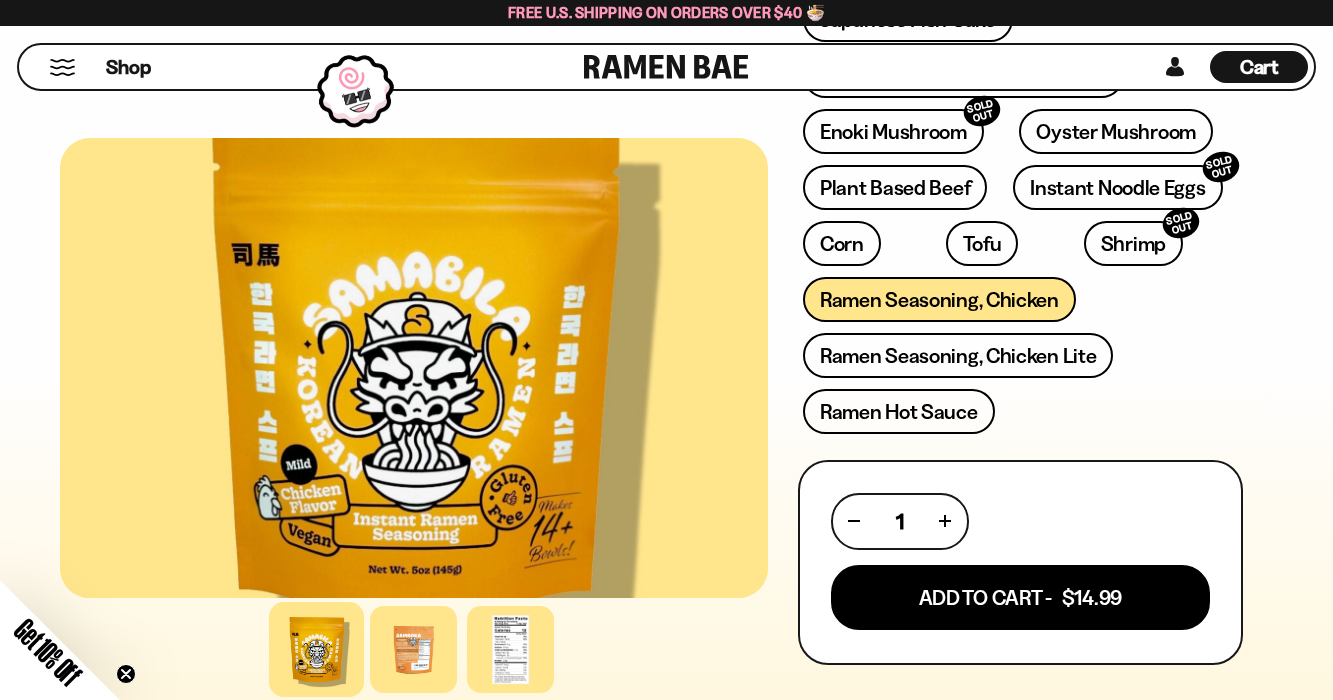 scroll, scrollTop: 845, scrollLeft: 0, axis: vertical 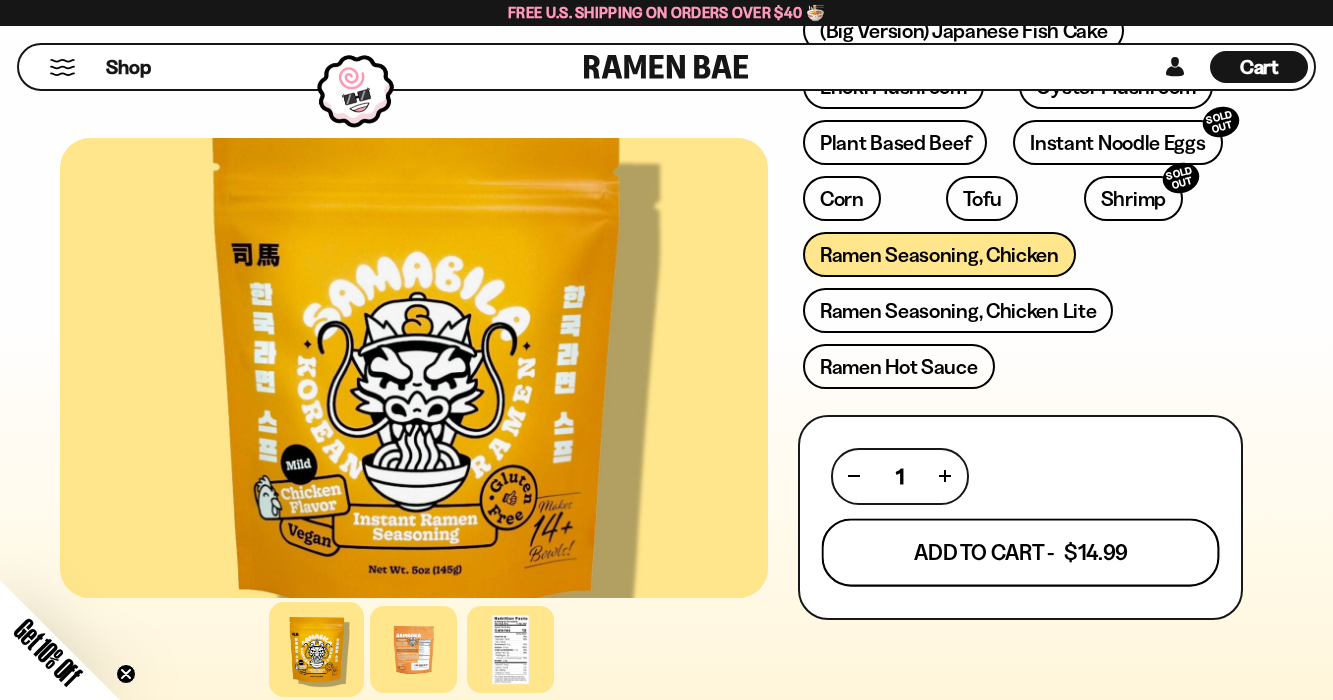 click on "Add To Cart -
$14.99" at bounding box center [1020, 552] 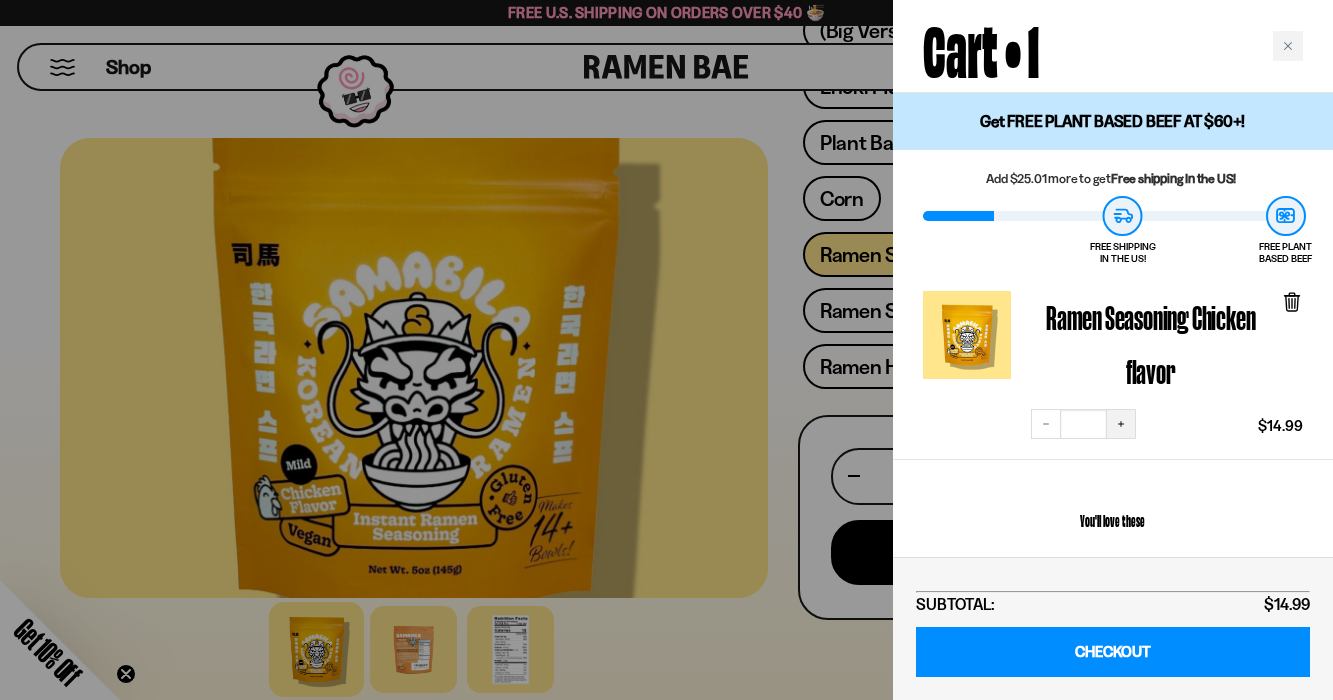 click on "Increase quantity" at bounding box center (1121, 424) 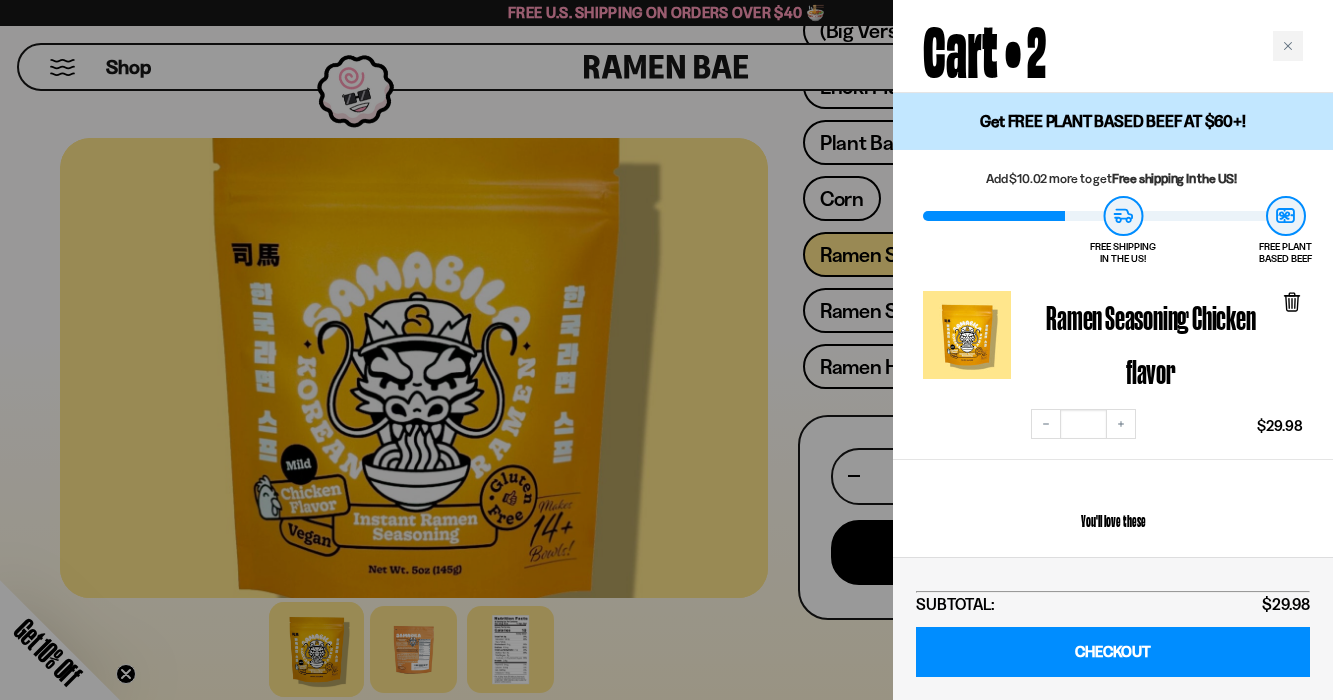 click at bounding box center (666, 350) 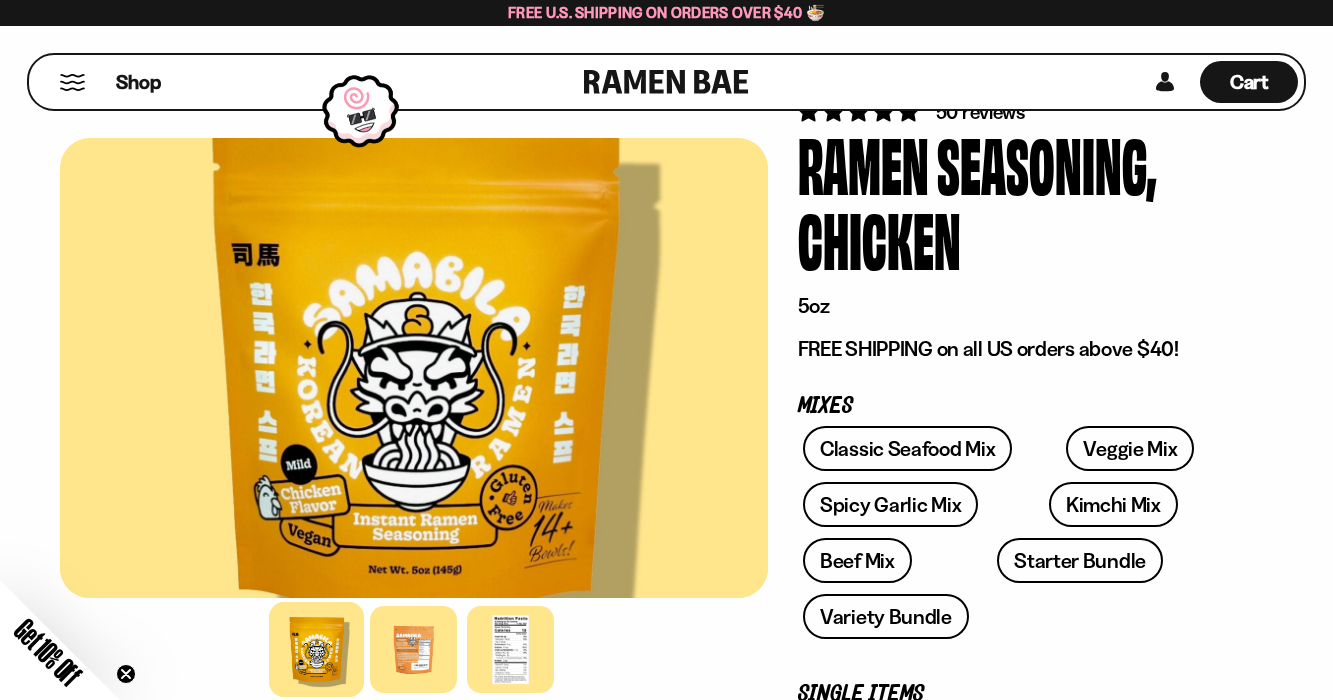 scroll, scrollTop: 0, scrollLeft: 0, axis: both 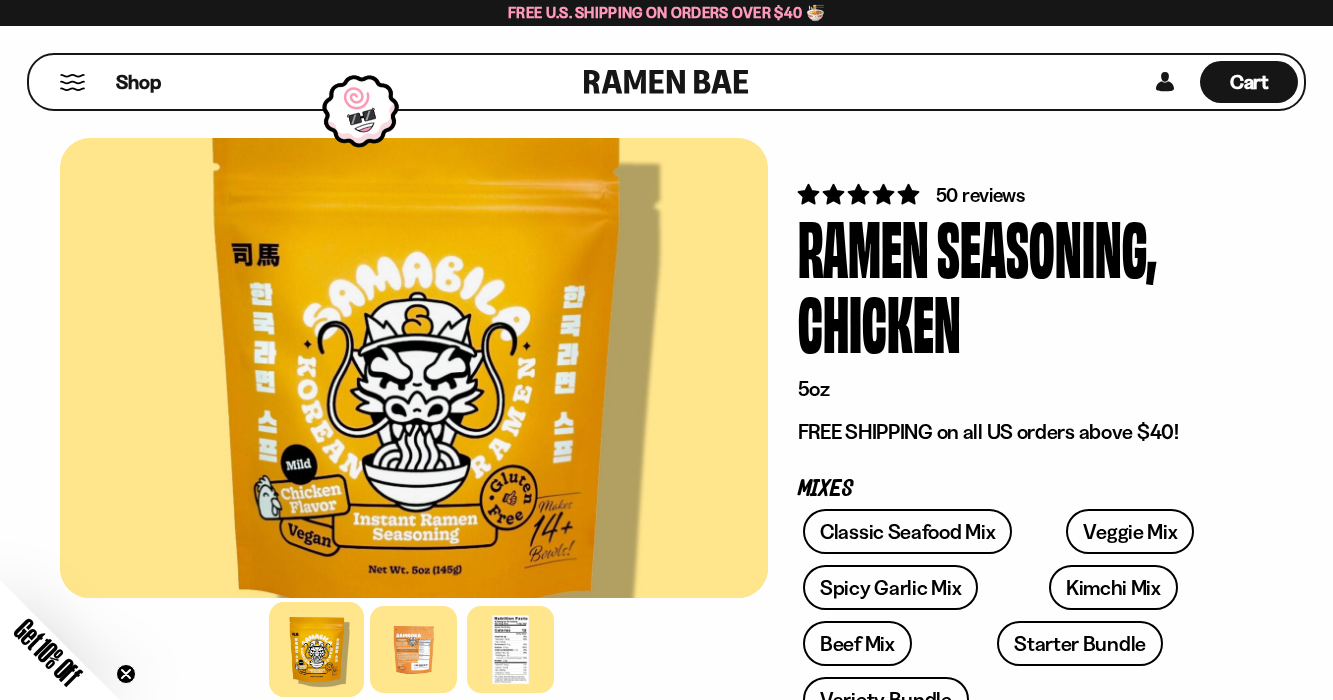 click at bounding box center (72, 82) 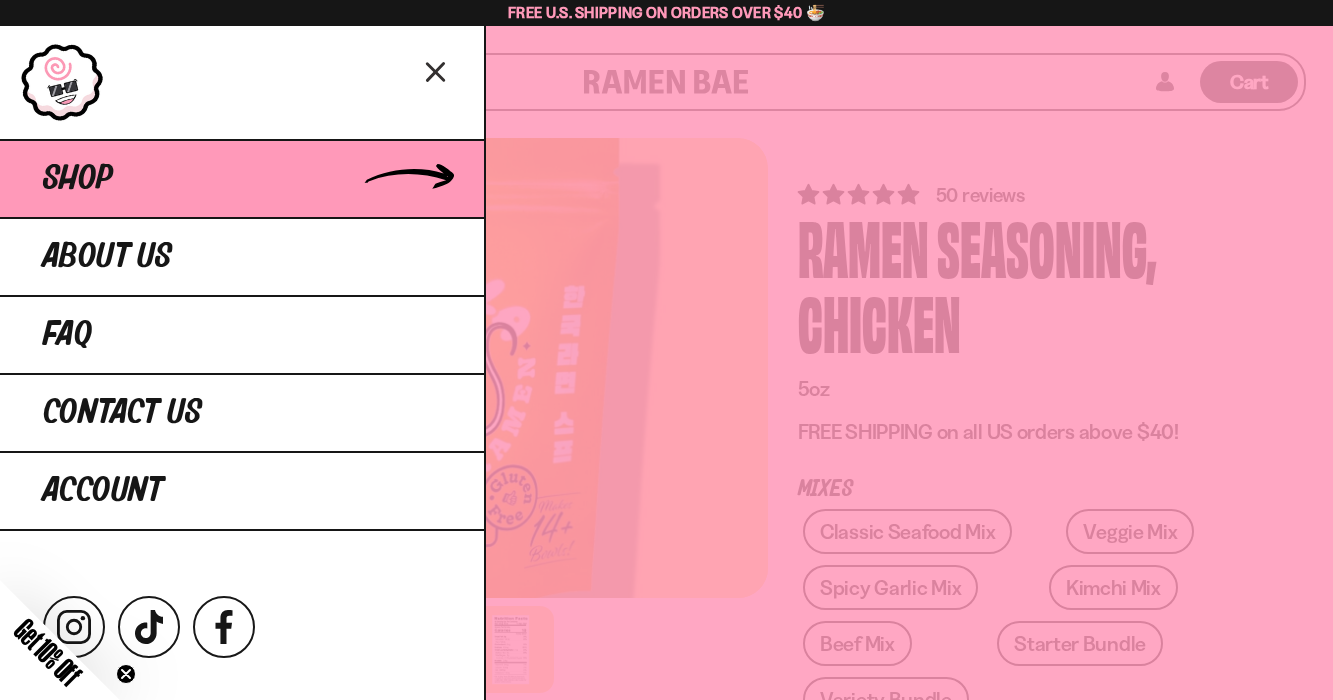 click on "Shop" at bounding box center (242, 178) 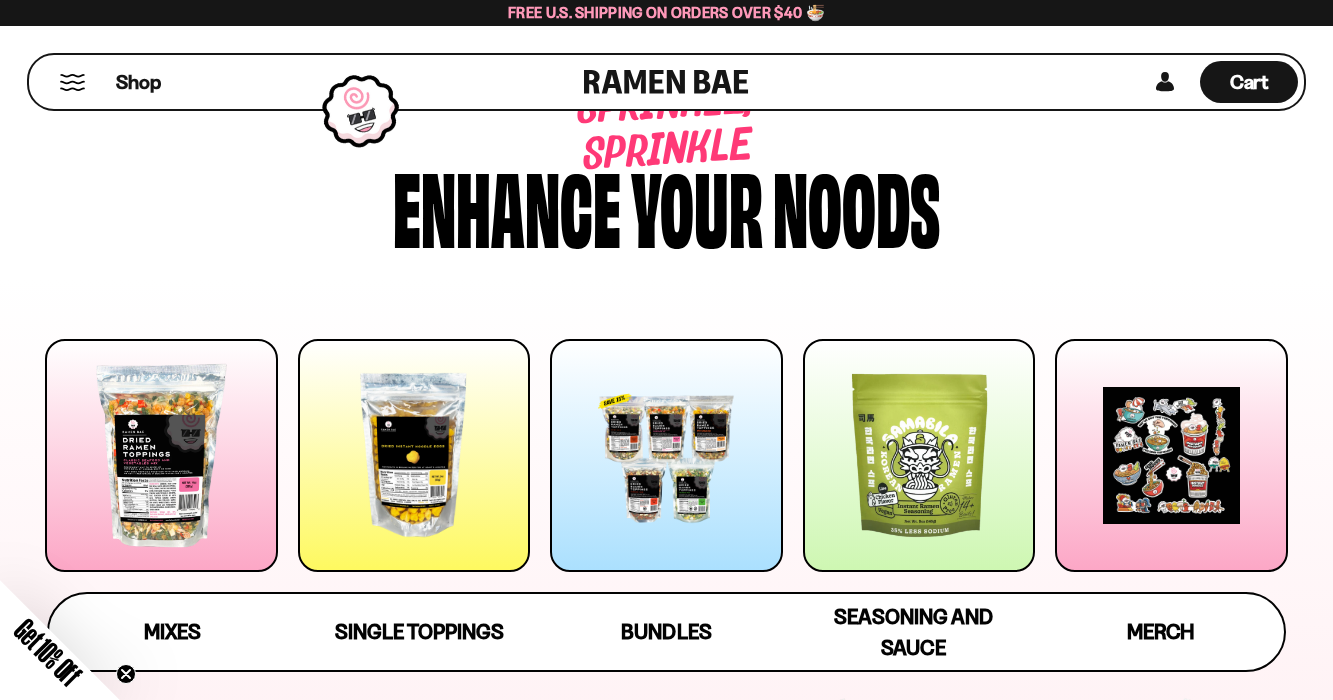 scroll, scrollTop: 21, scrollLeft: 0, axis: vertical 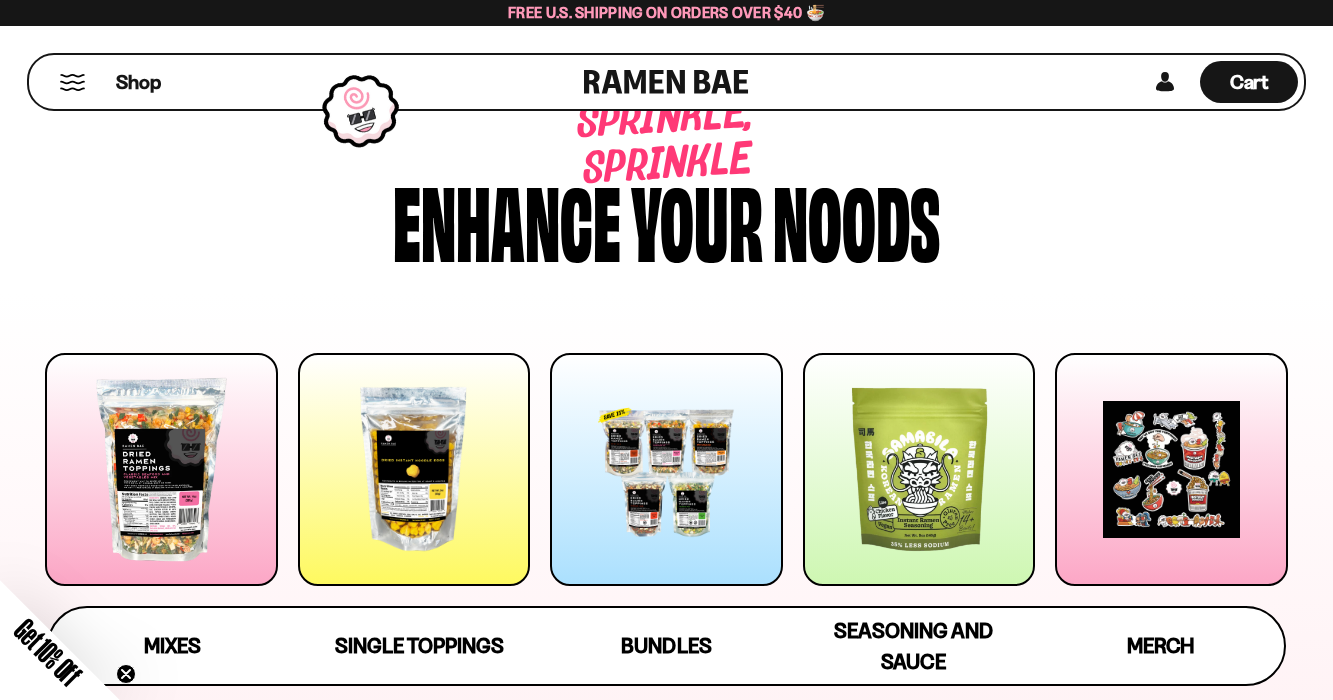 click at bounding box center (161, 469) 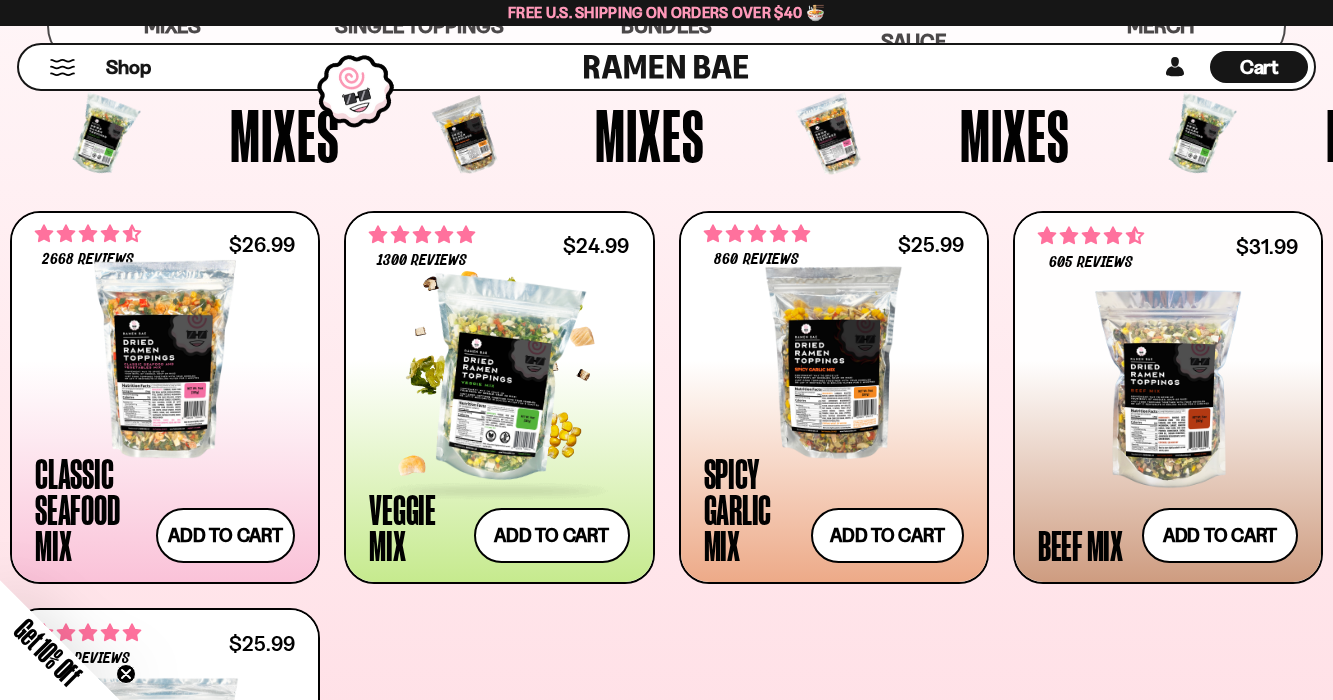 scroll, scrollTop: 653, scrollLeft: 0, axis: vertical 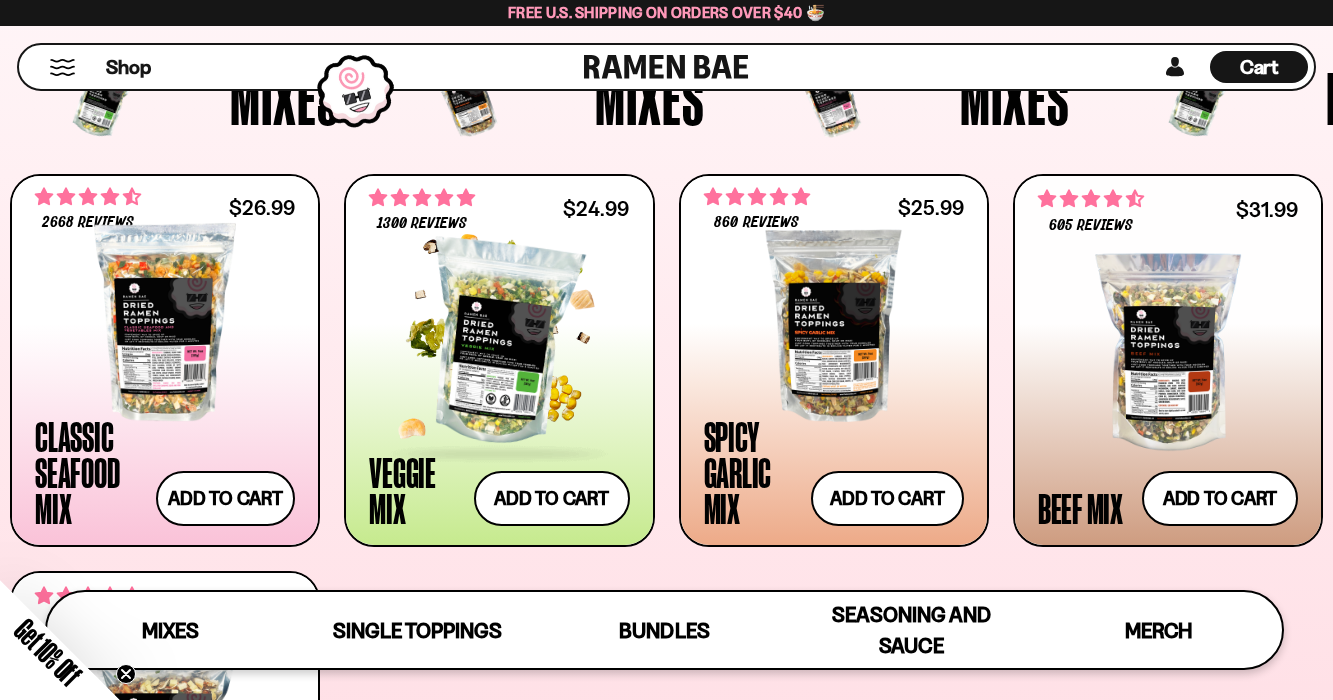 click at bounding box center (499, 343) 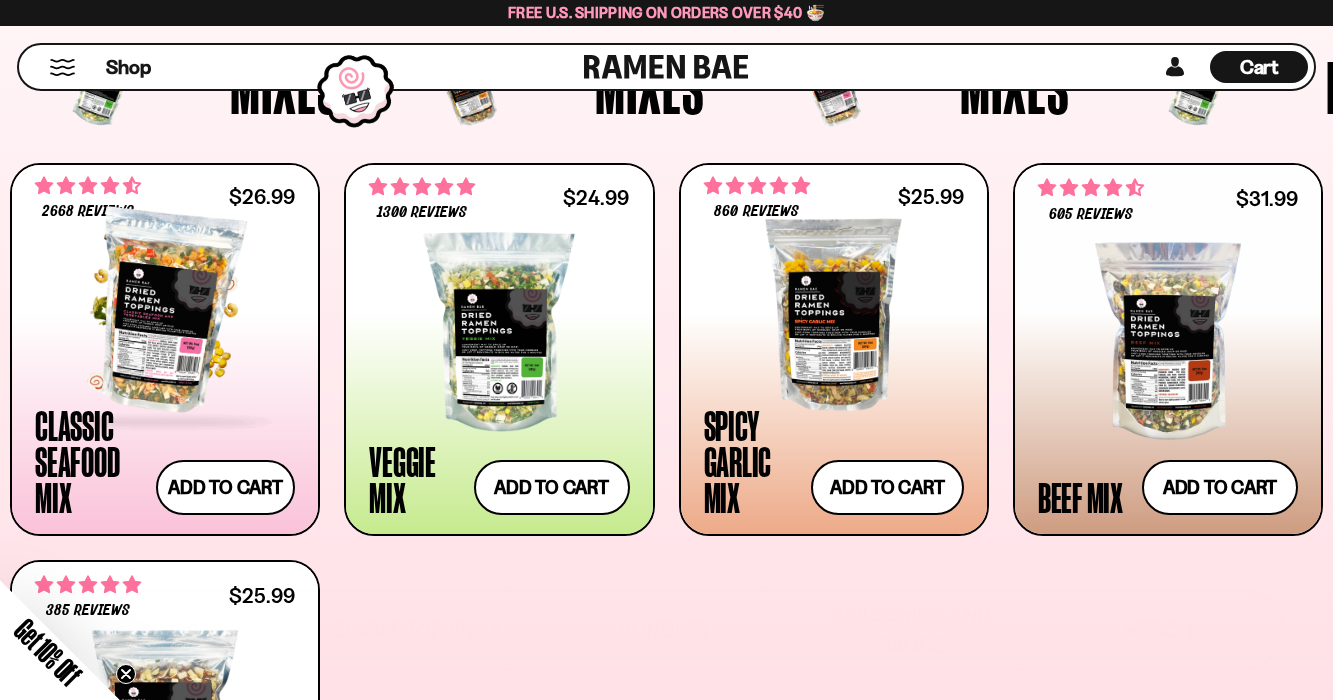 scroll, scrollTop: 676, scrollLeft: 0, axis: vertical 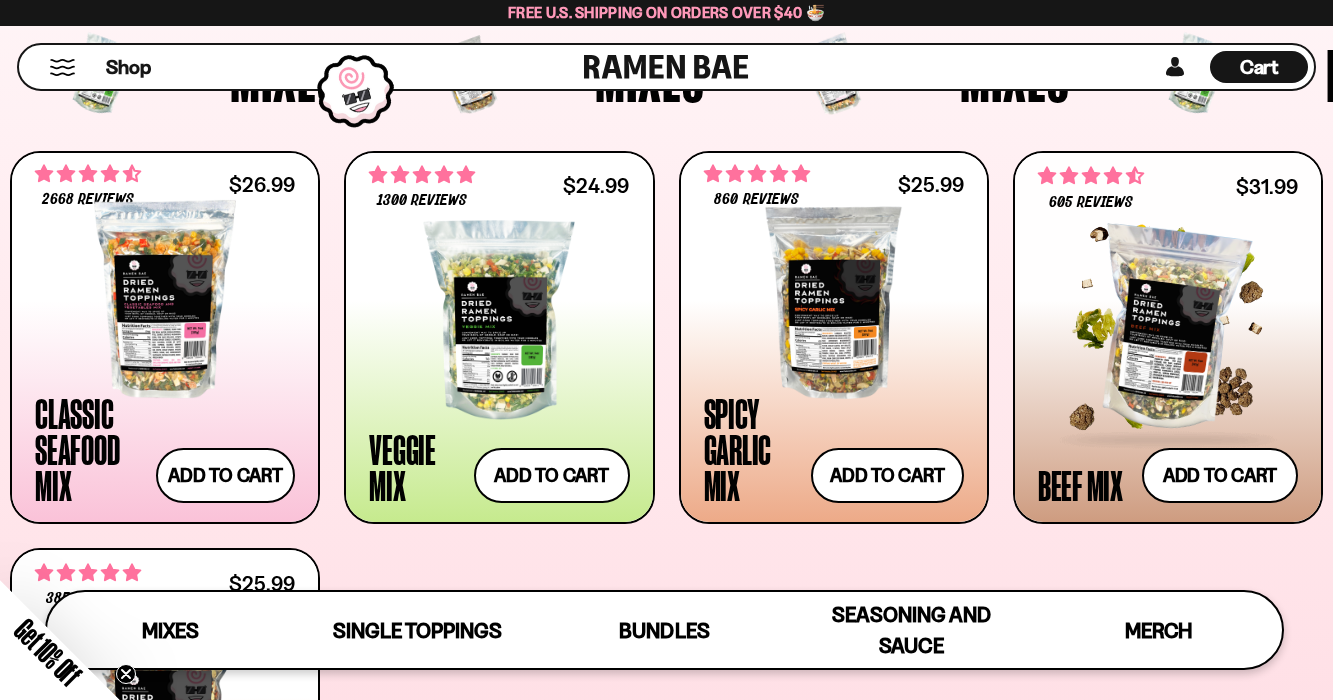 click at bounding box center (1168, 329) 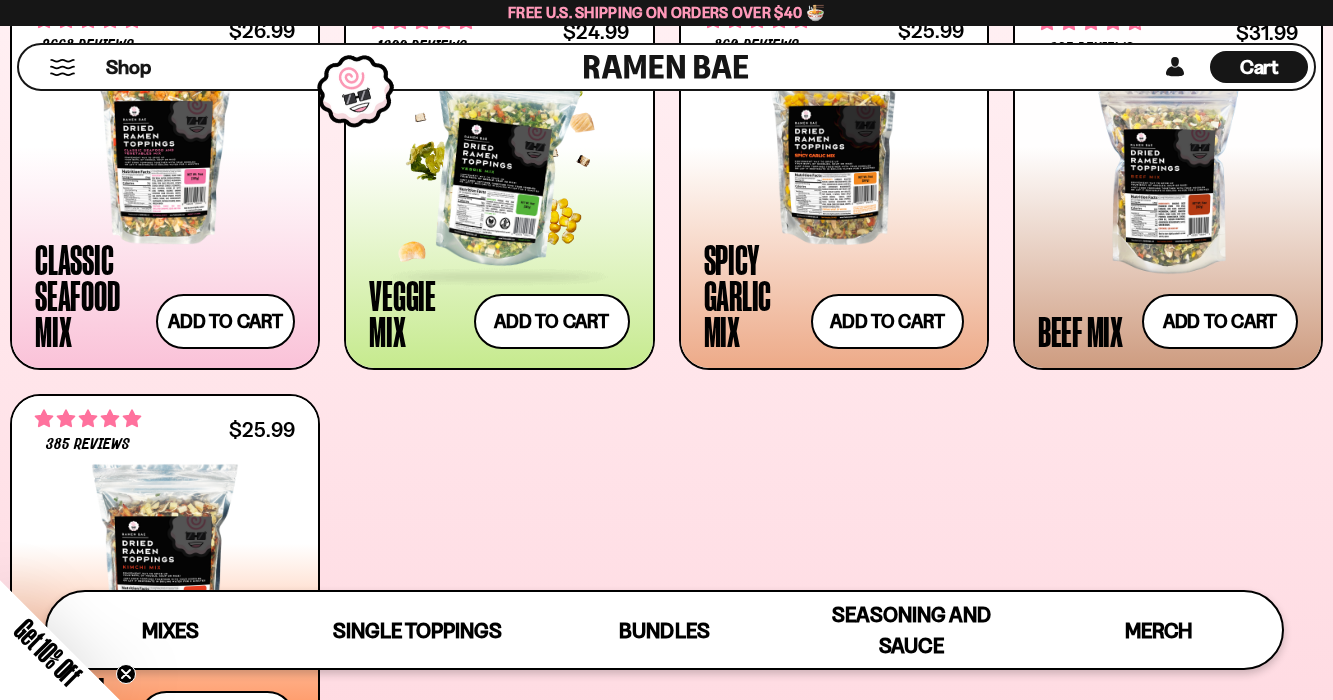 scroll, scrollTop: 825, scrollLeft: 0, axis: vertical 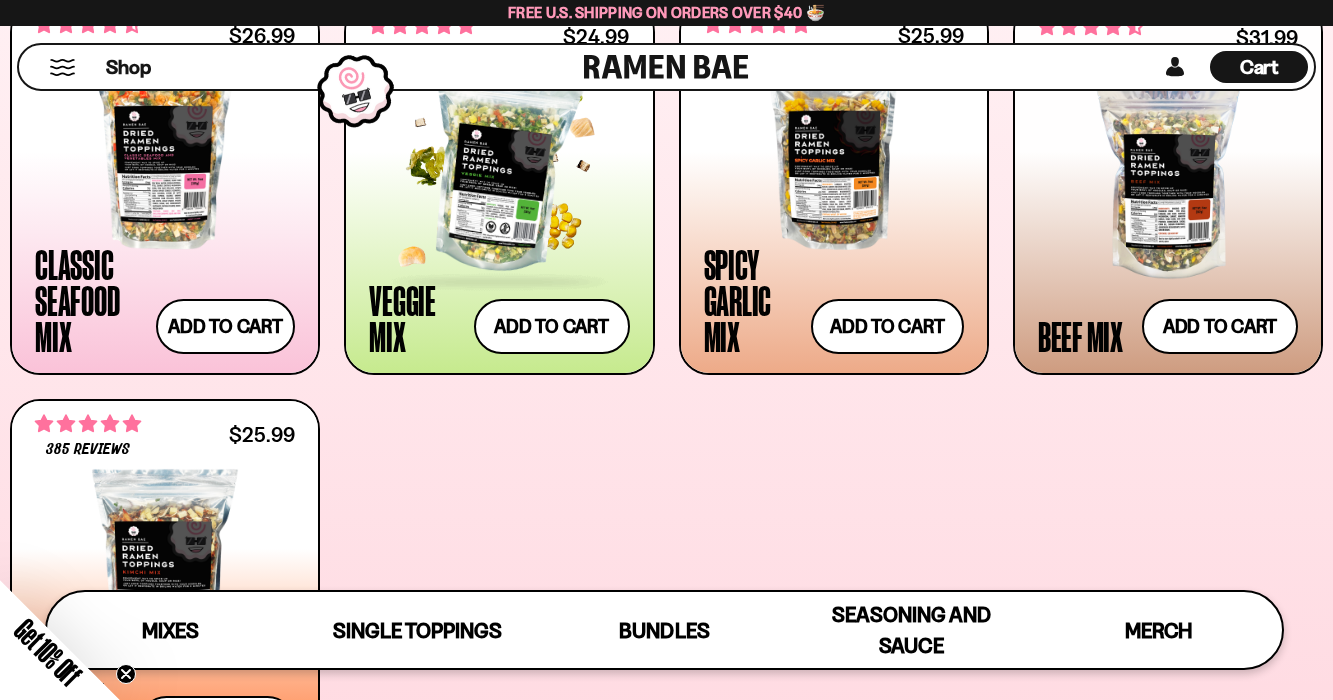 click at bounding box center (499, 171) 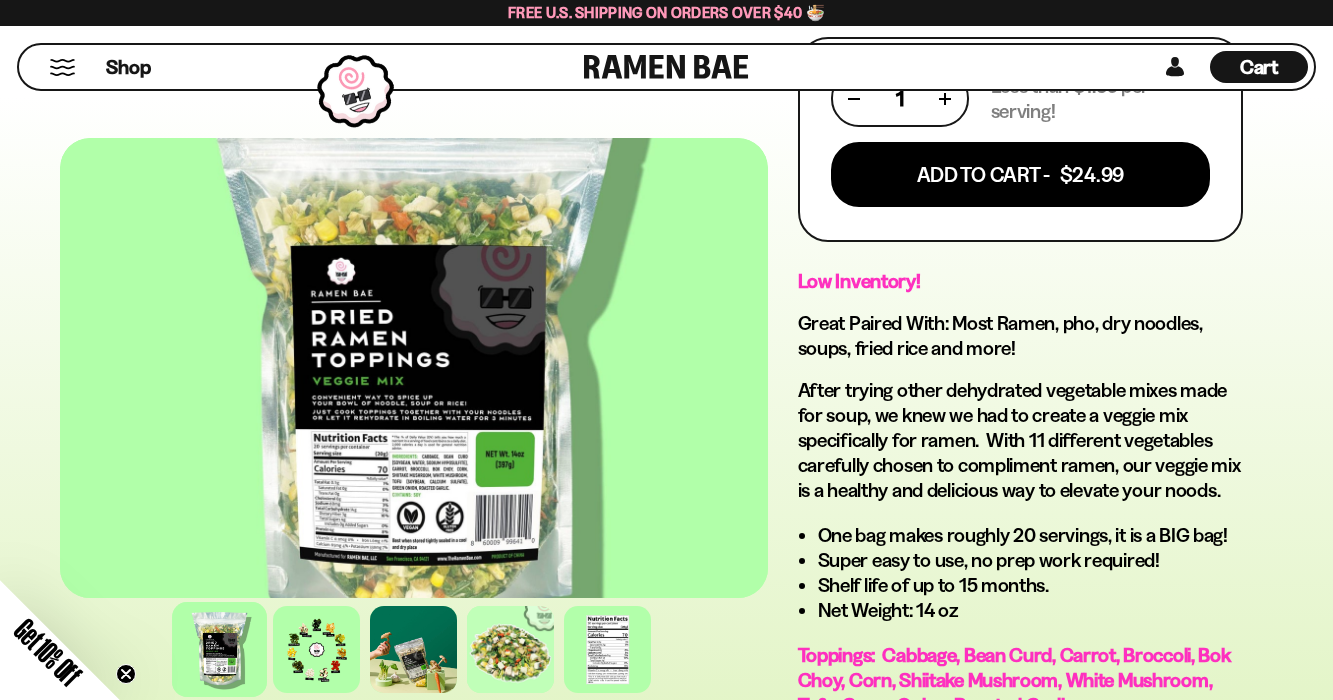 scroll, scrollTop: 1184, scrollLeft: 0, axis: vertical 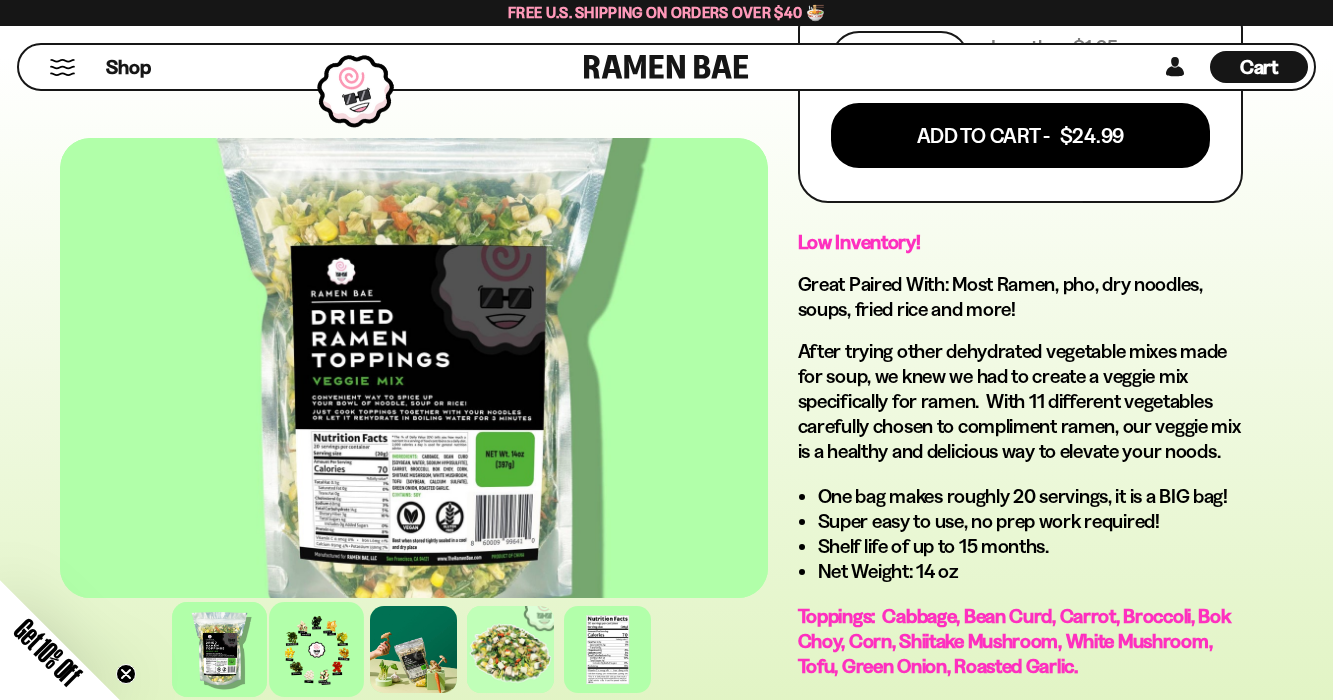 click at bounding box center (316, 649) 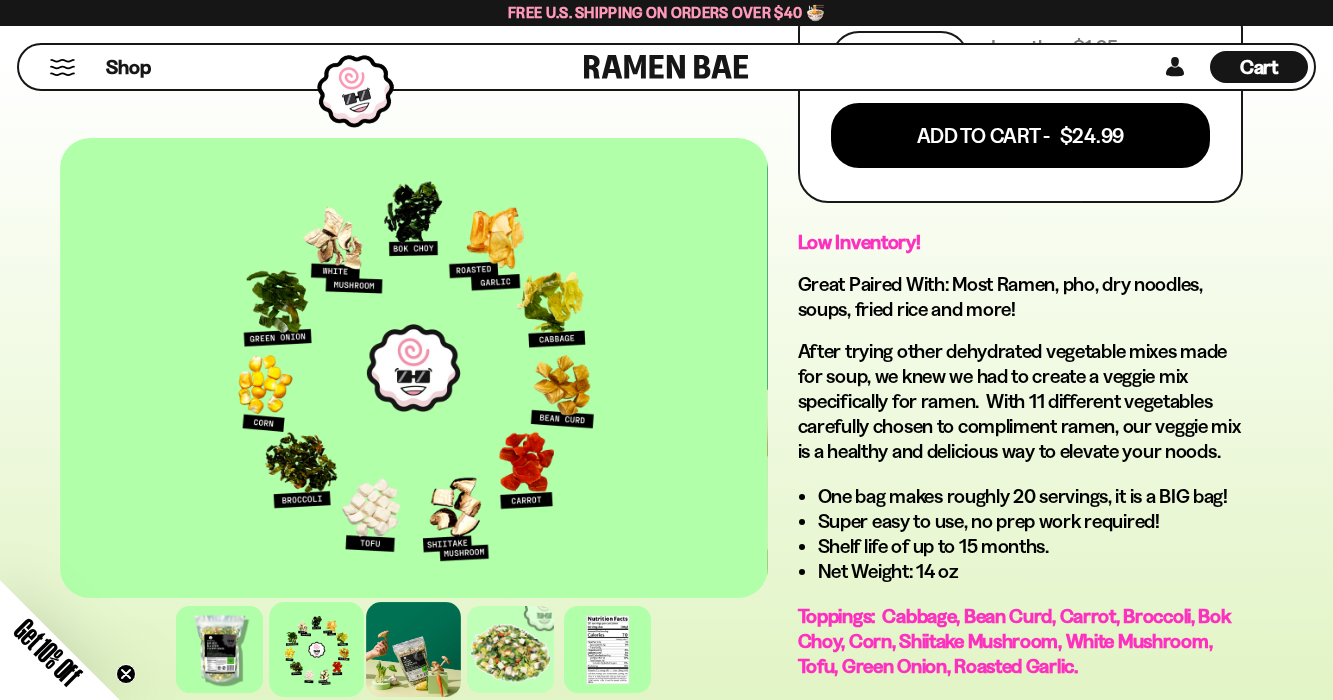 click at bounding box center (413, 649) 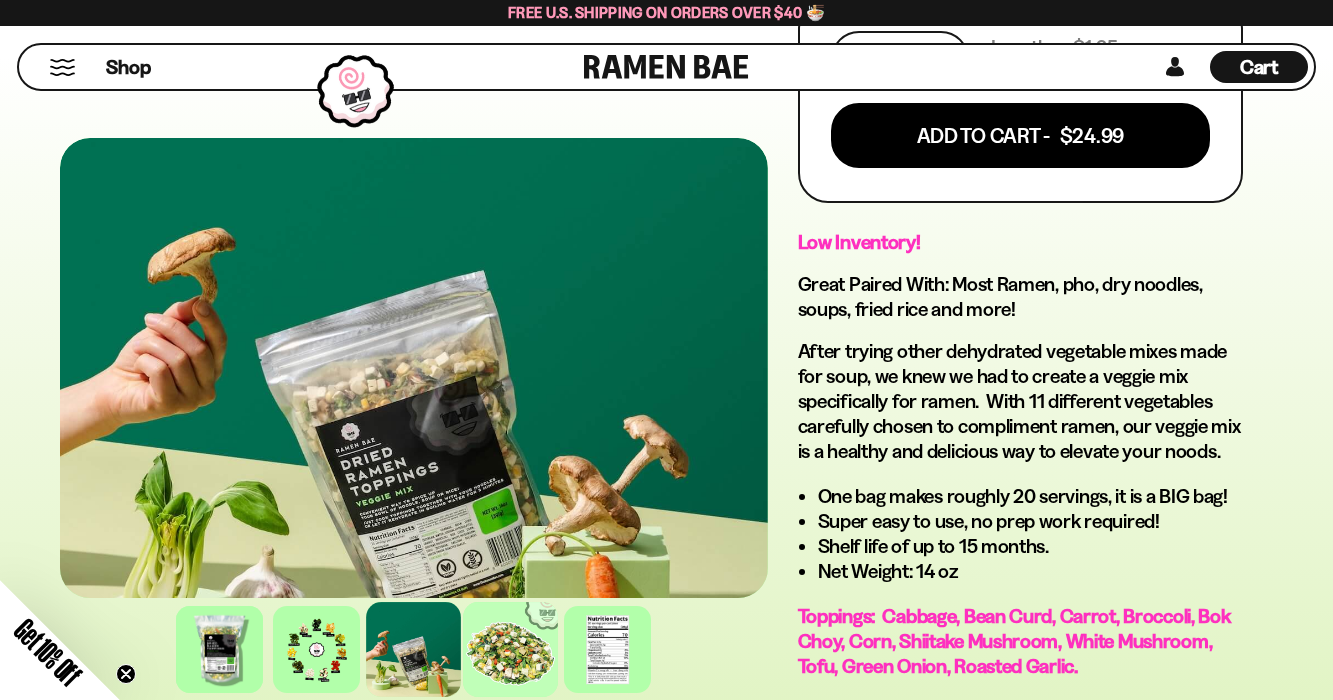 click at bounding box center (510, 649) 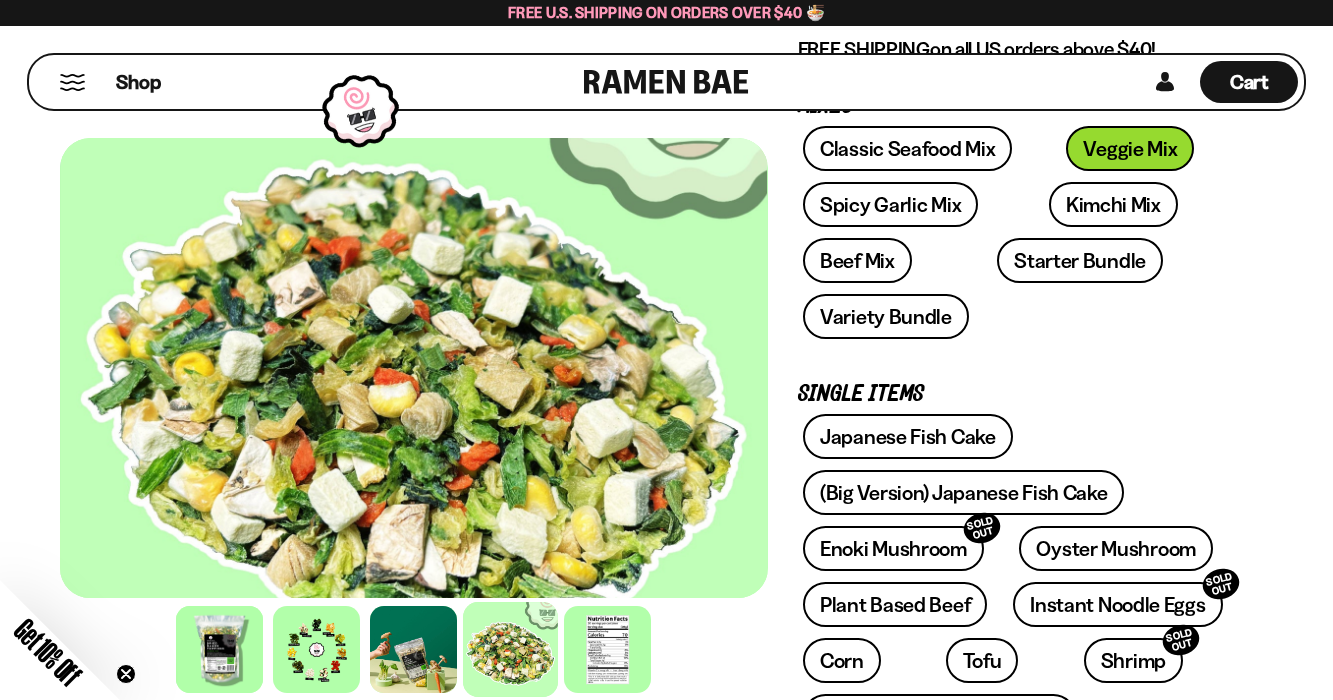 scroll, scrollTop: 0, scrollLeft: 0, axis: both 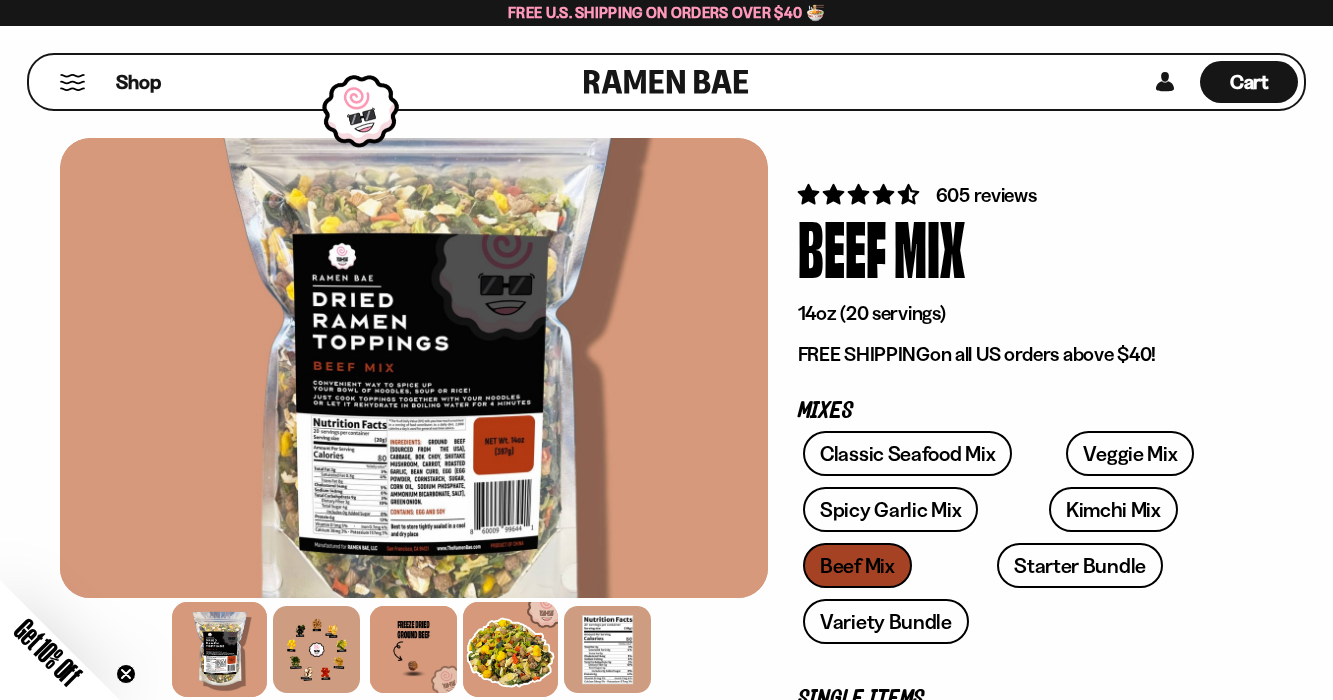 click at bounding box center [510, 649] 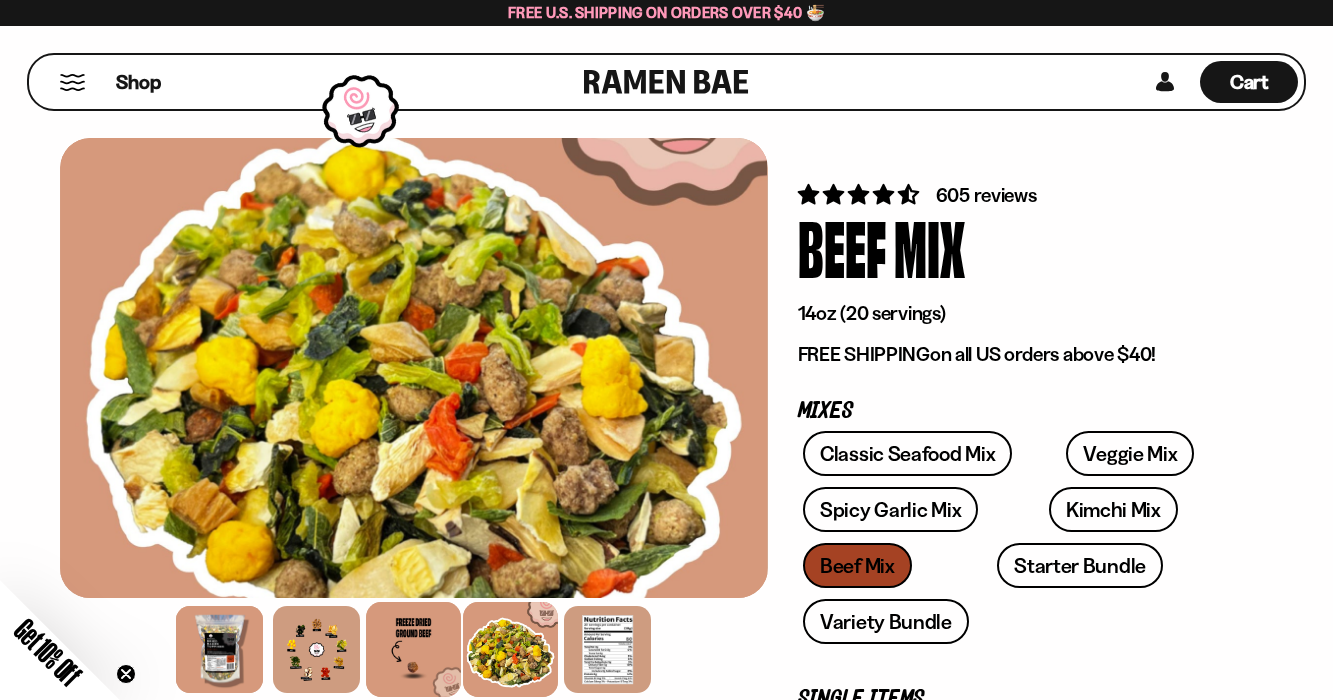 click at bounding box center (413, 649) 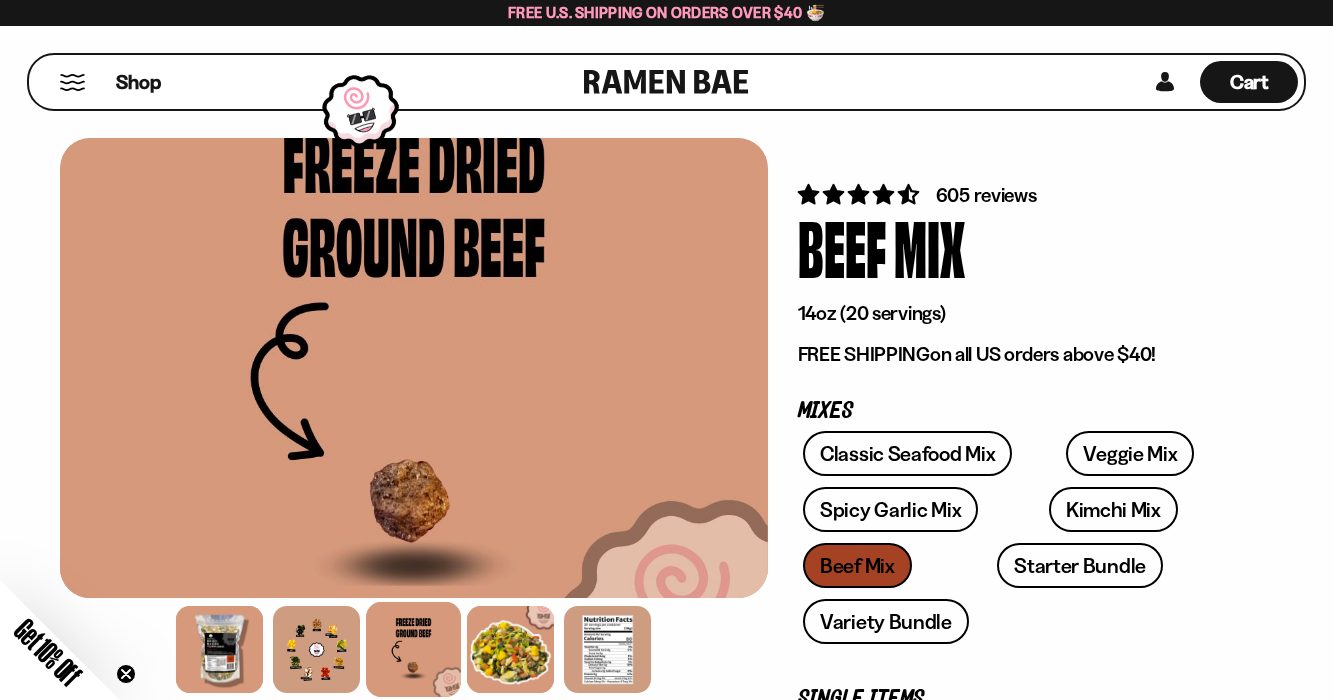 click at bounding box center (413, 649) 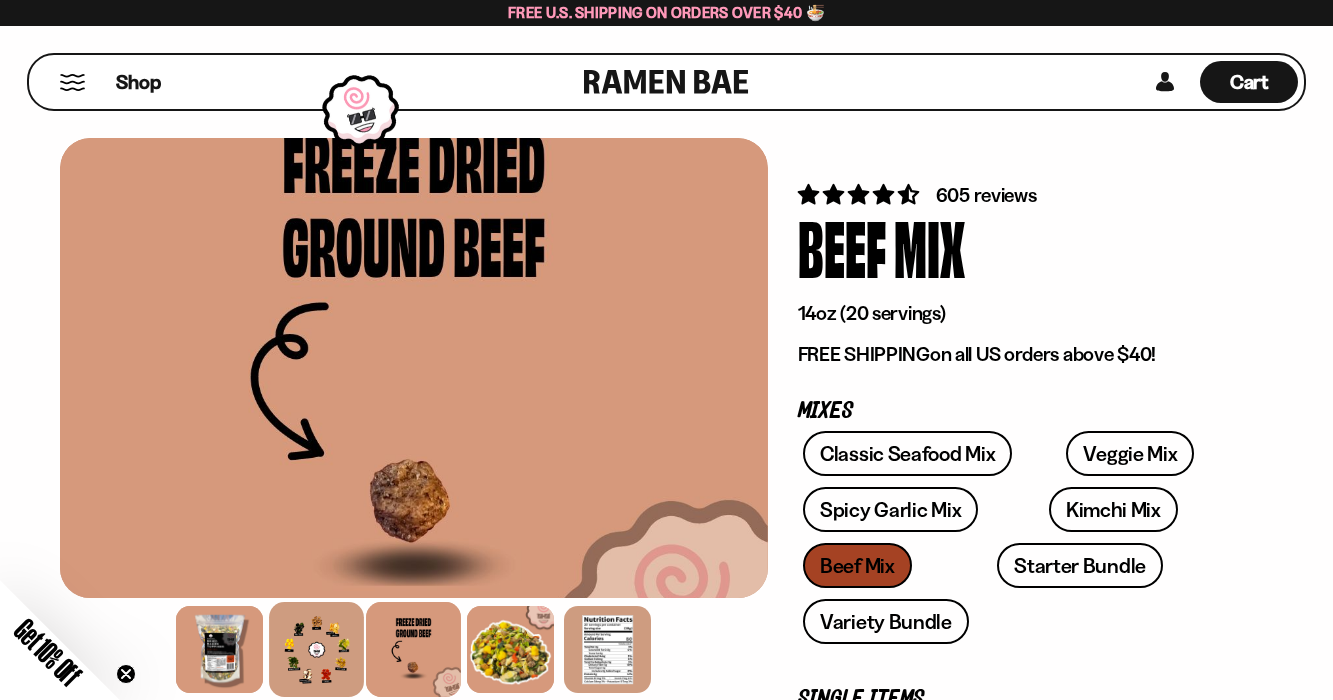 click at bounding box center [316, 649] 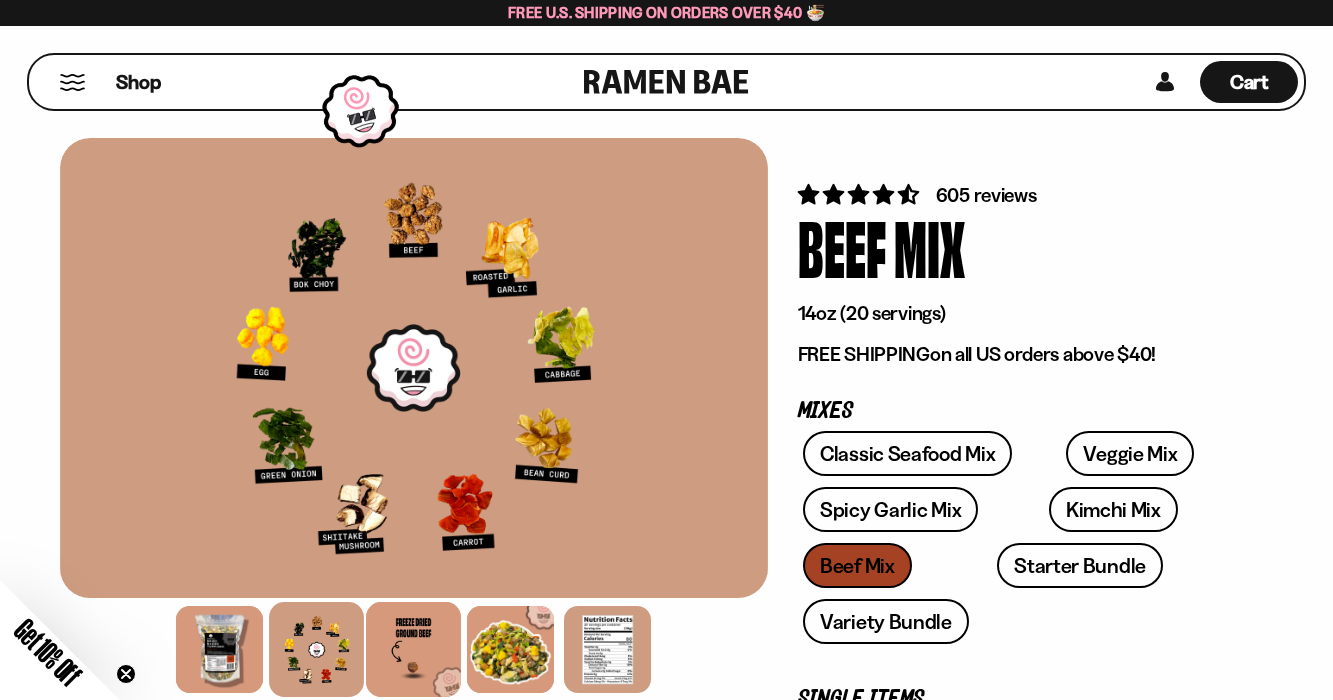 click at bounding box center (413, 649) 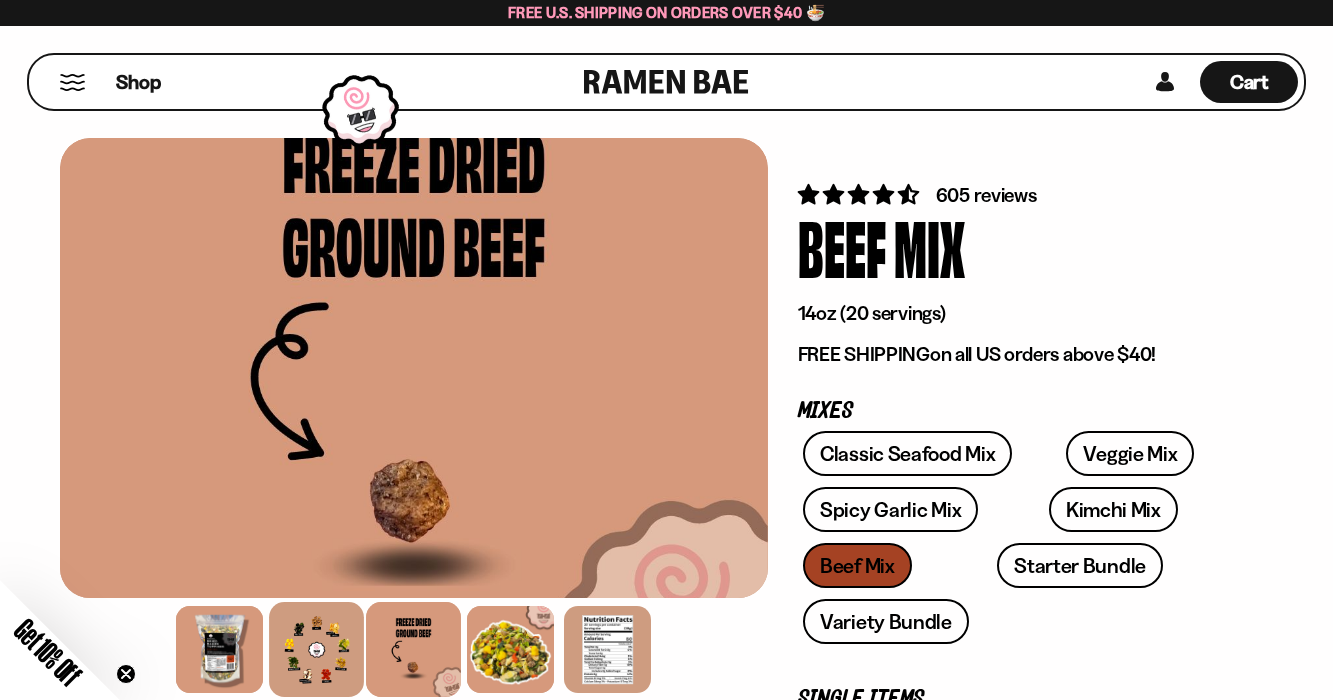 click at bounding box center [316, 649] 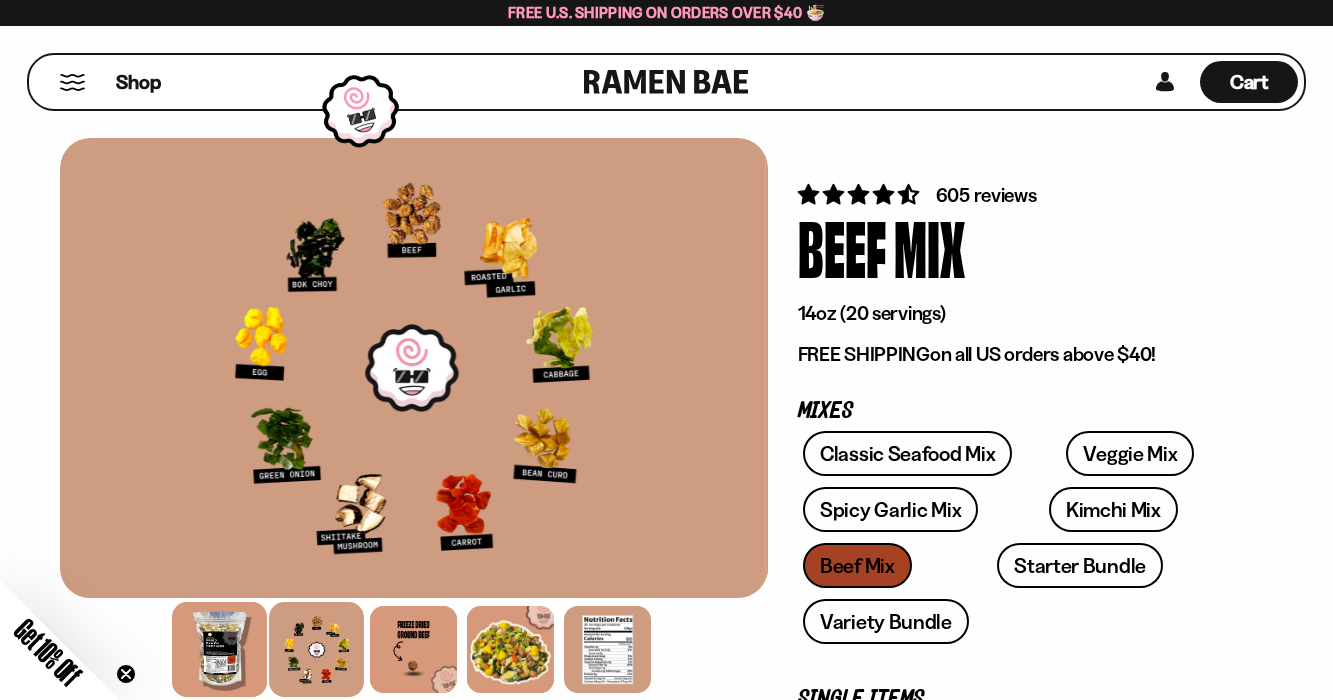 click at bounding box center (219, 649) 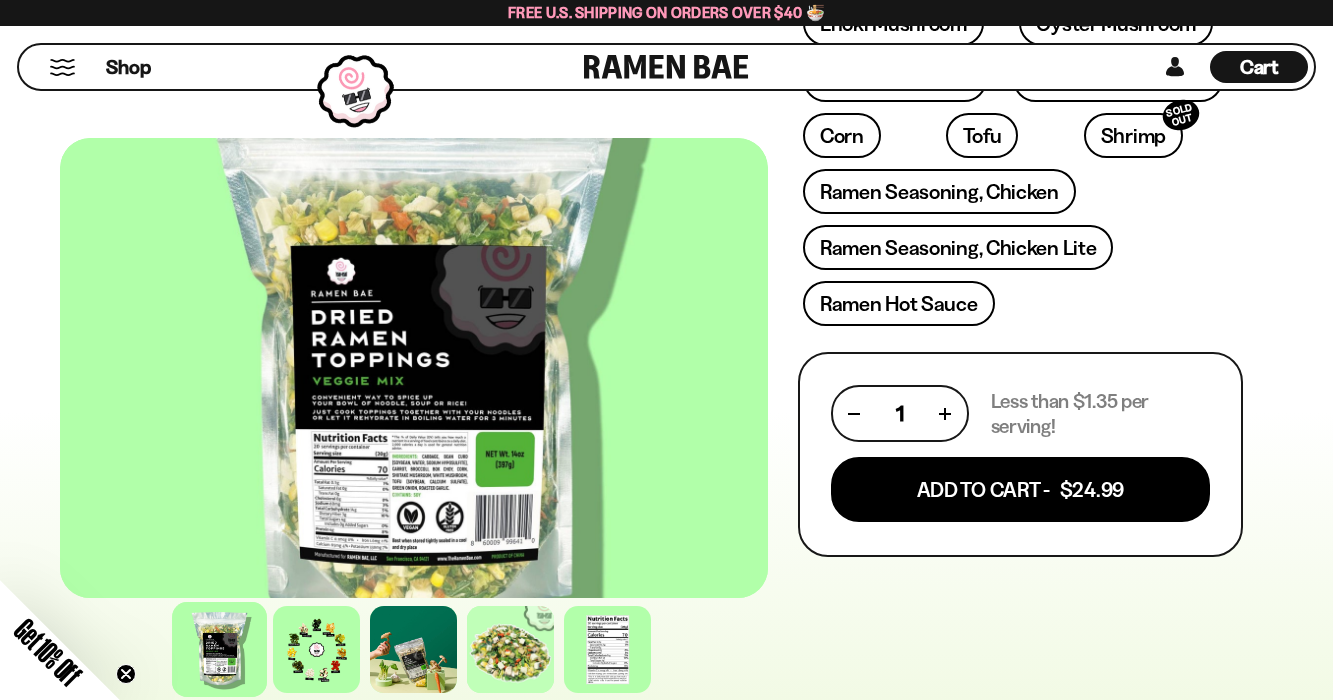 scroll, scrollTop: 1077, scrollLeft: 0, axis: vertical 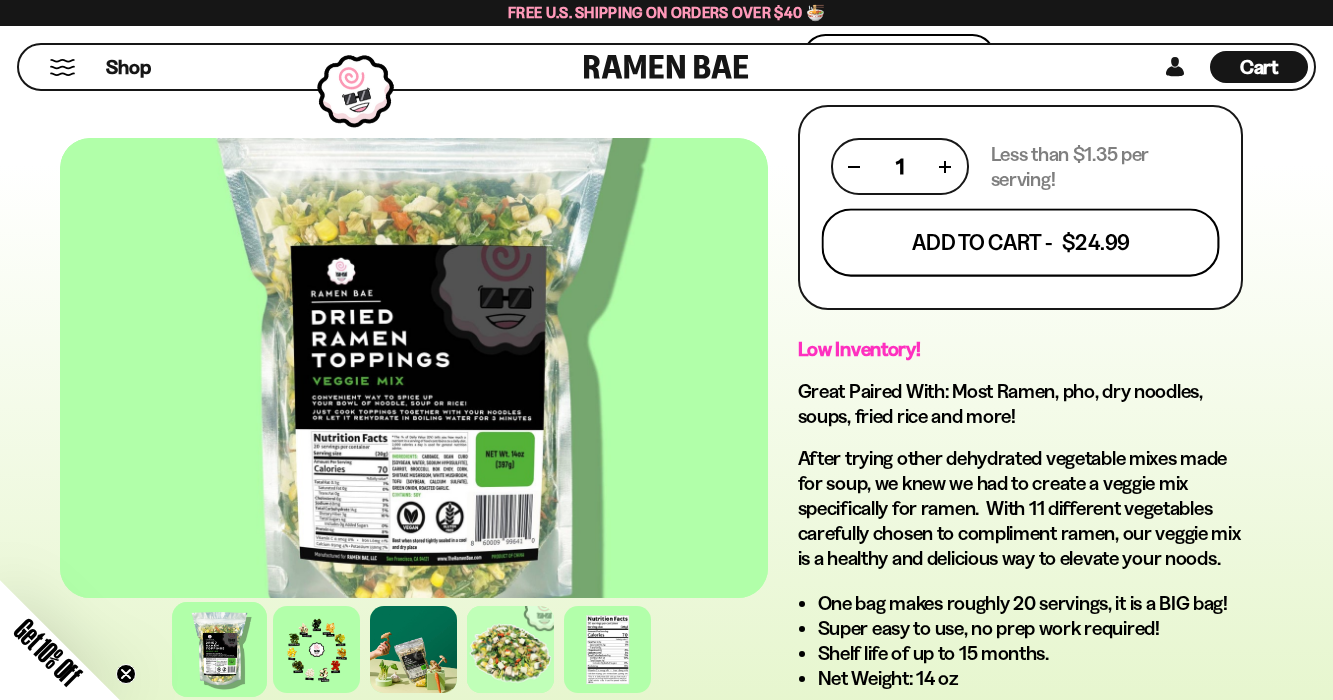 click on "Add To Cart -
$24.99" at bounding box center (1020, 243) 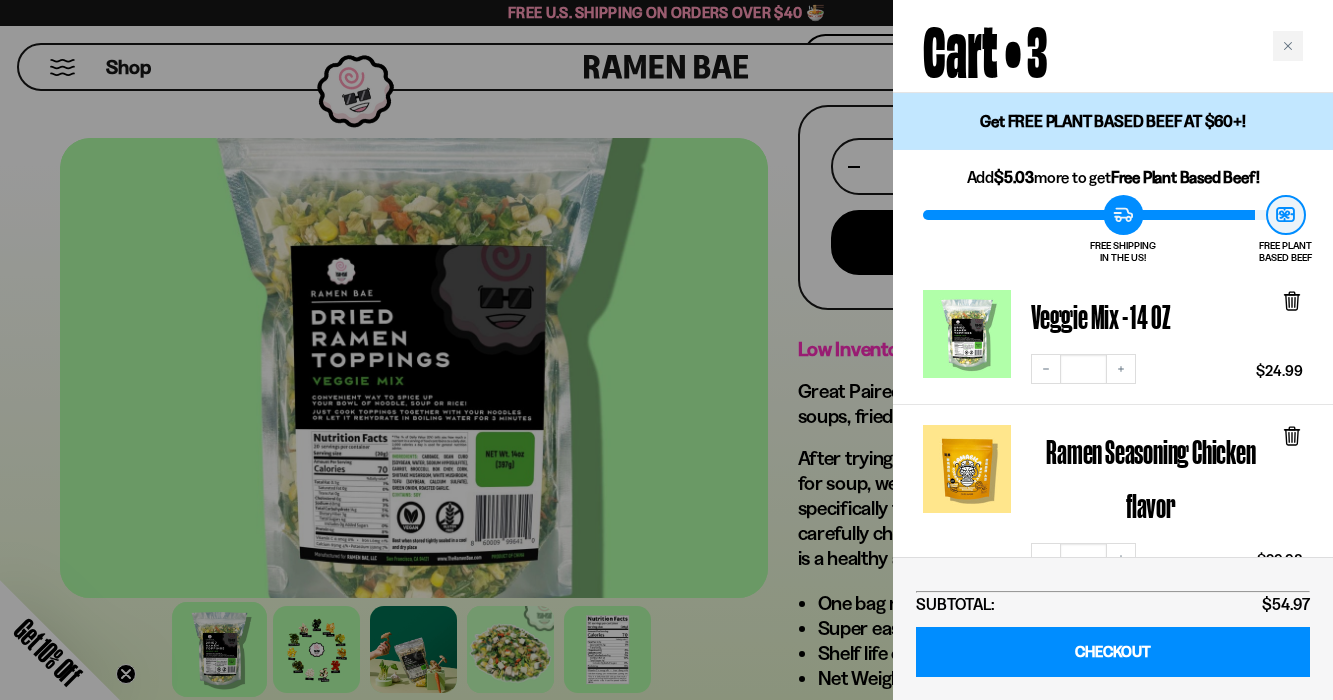 click at bounding box center [666, 350] 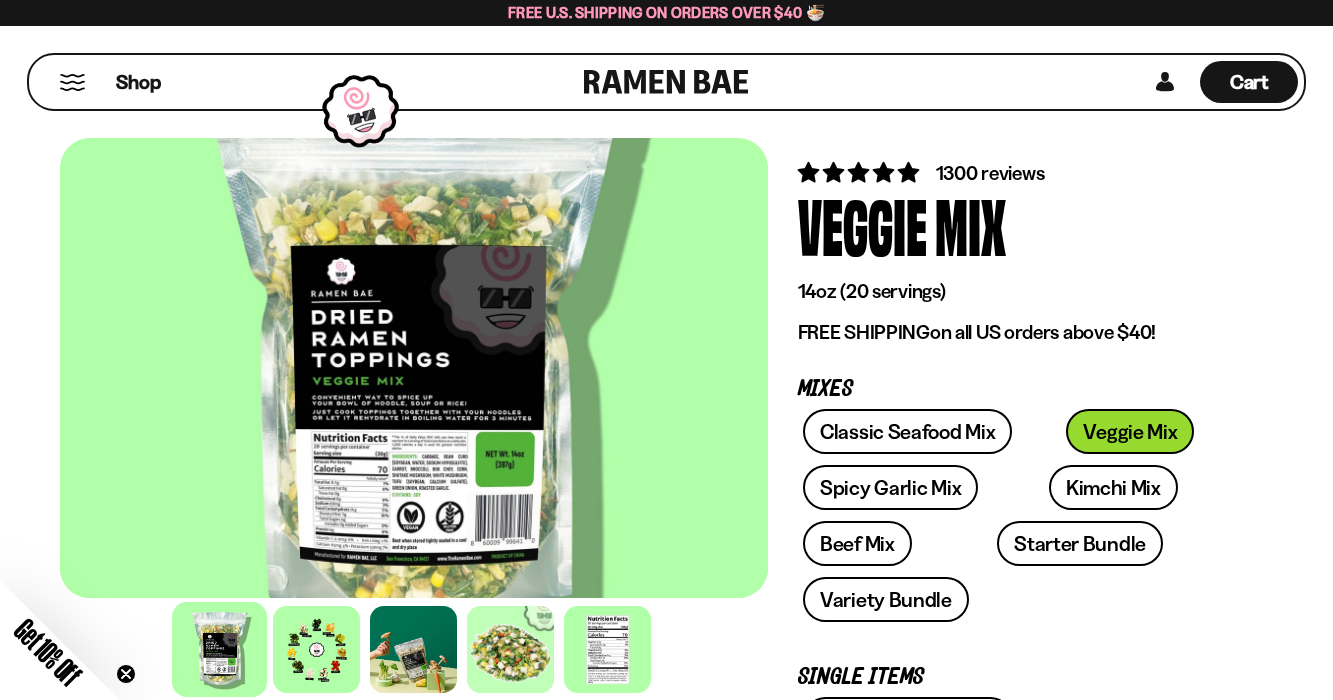 scroll, scrollTop: 0, scrollLeft: 0, axis: both 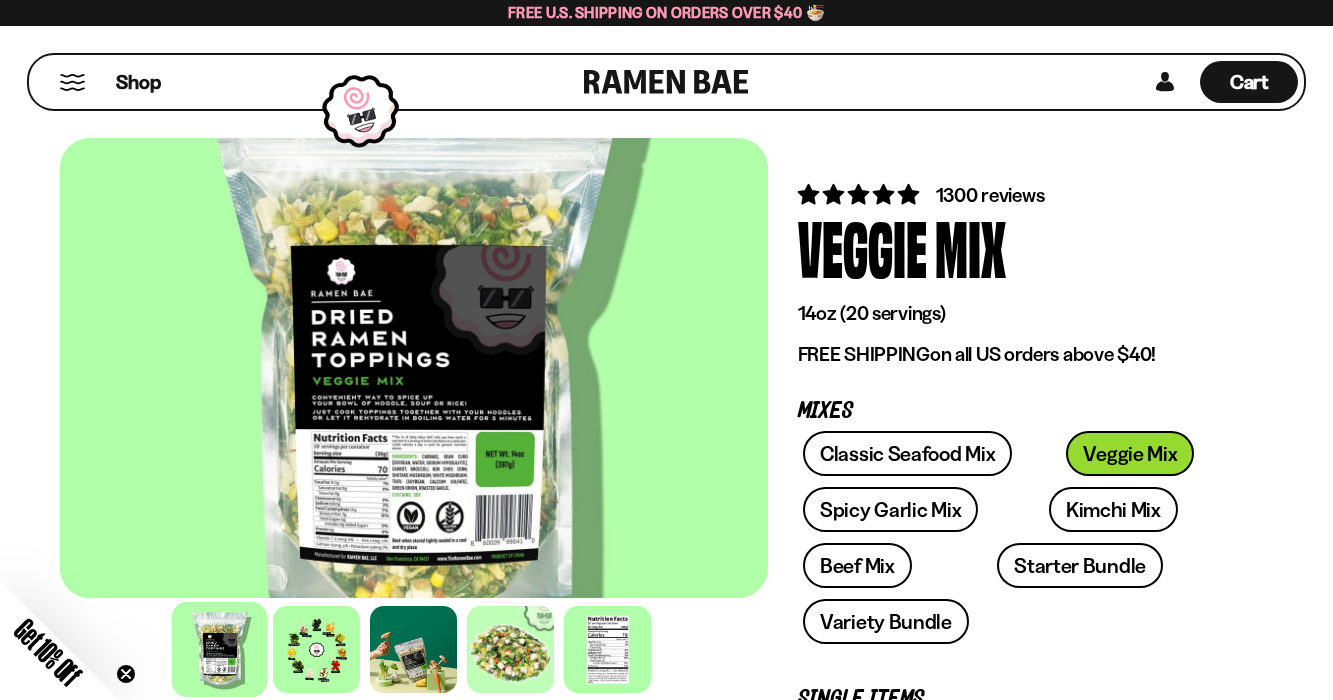 click at bounding box center [72, 82] 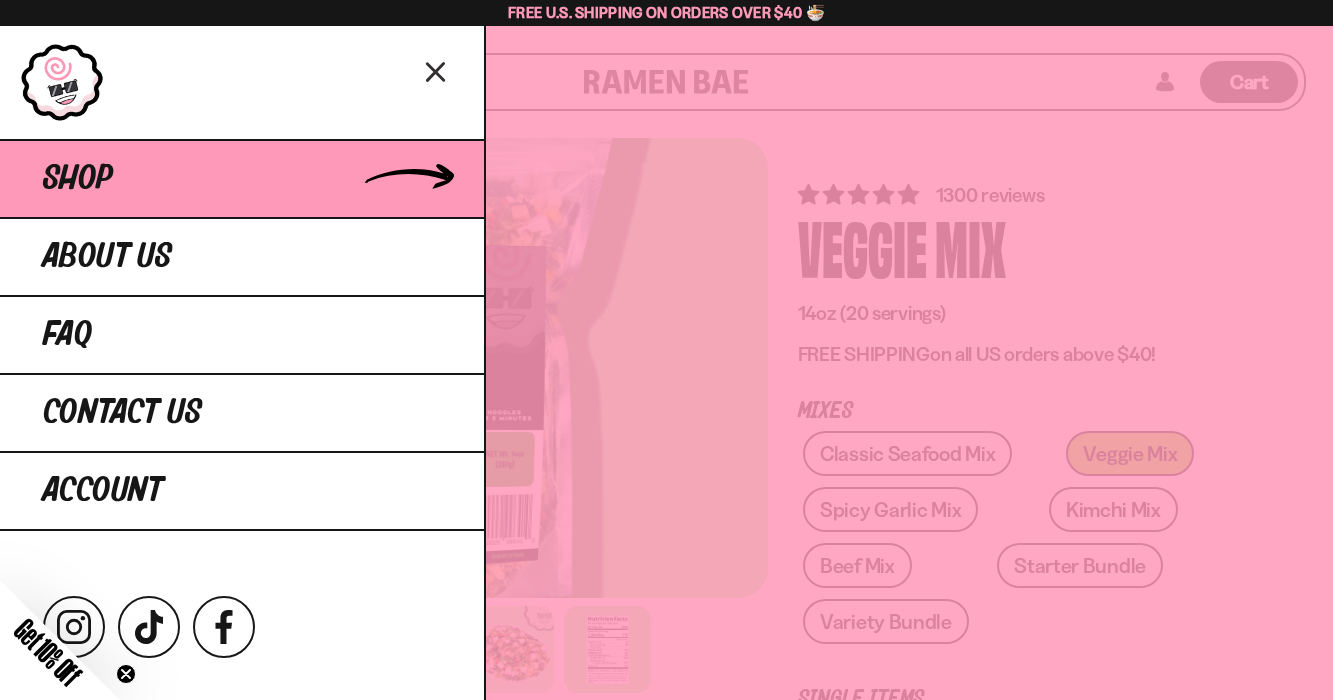 click on "Shop" at bounding box center (242, 178) 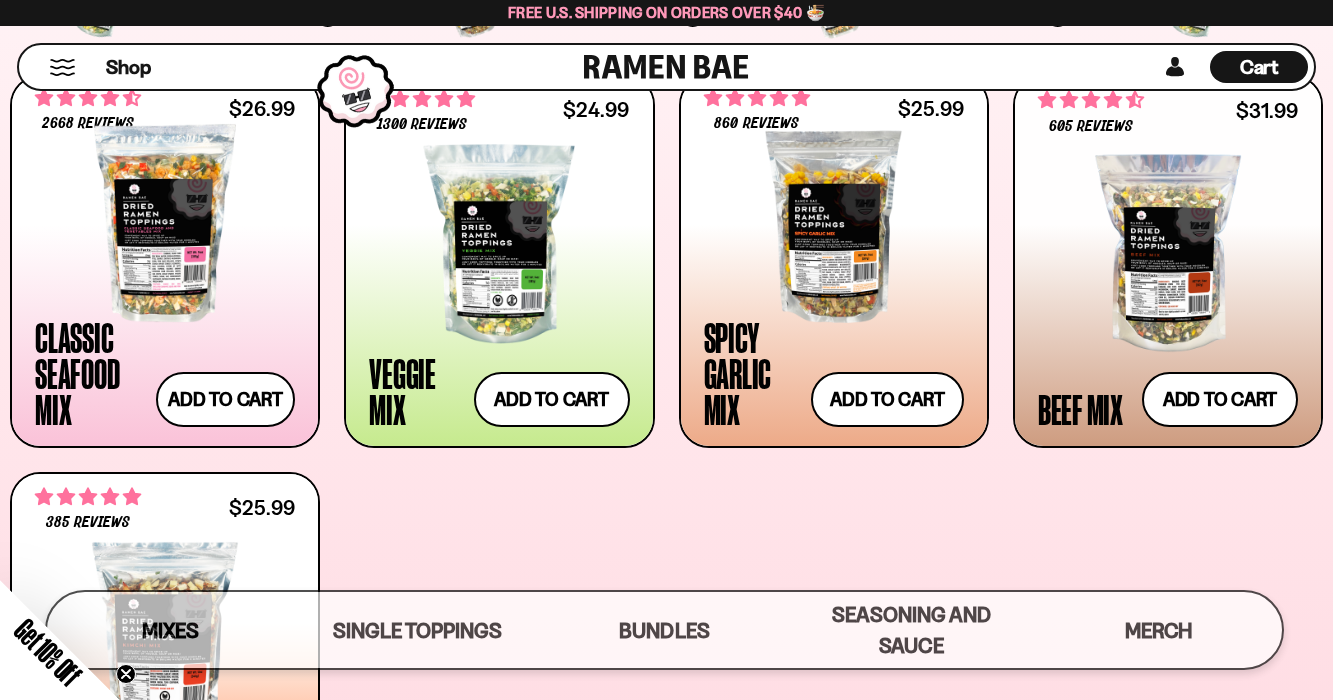 scroll, scrollTop: 0, scrollLeft: 0, axis: both 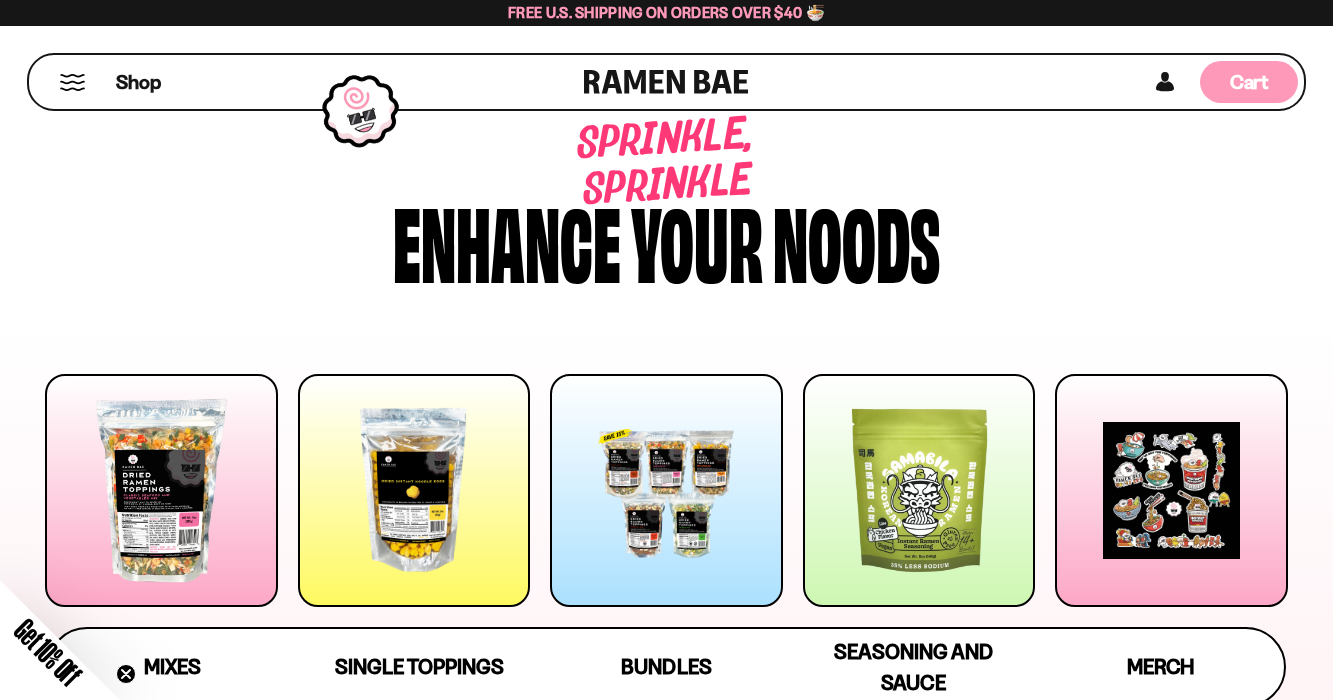 click on "Cart" at bounding box center (1249, 82) 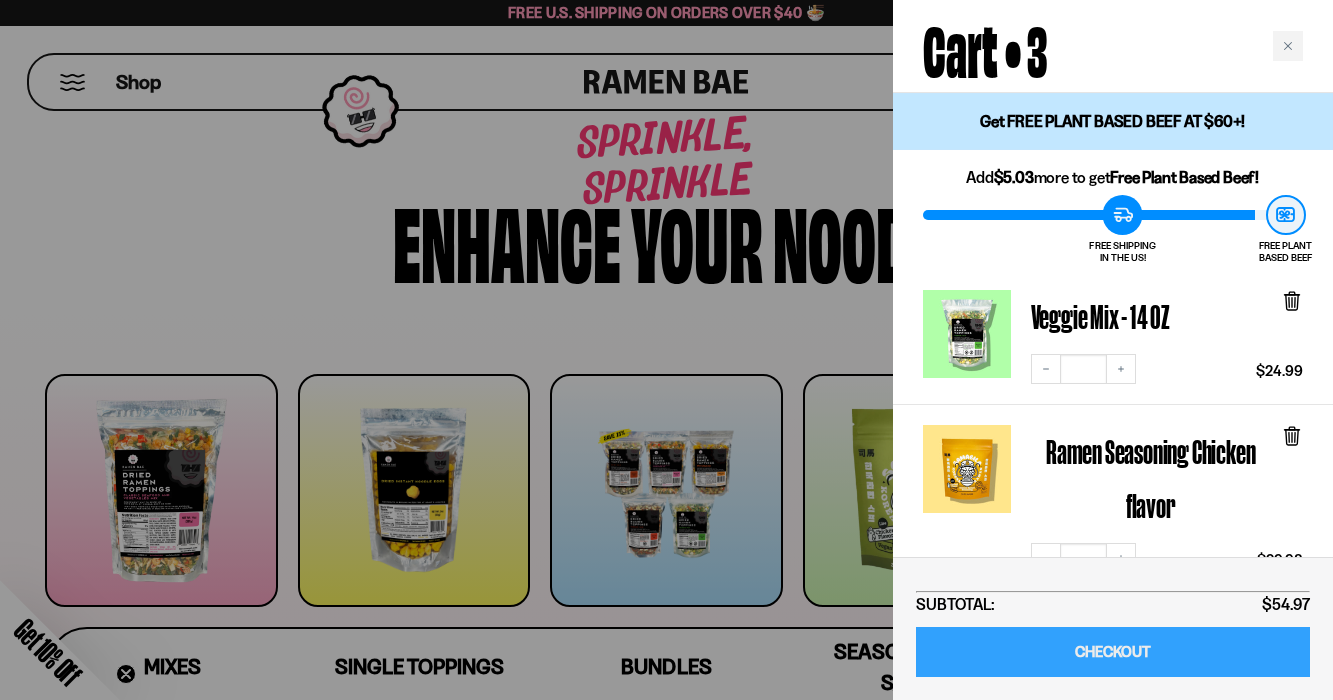 click on "CHECKOUT" at bounding box center (1113, 652) 